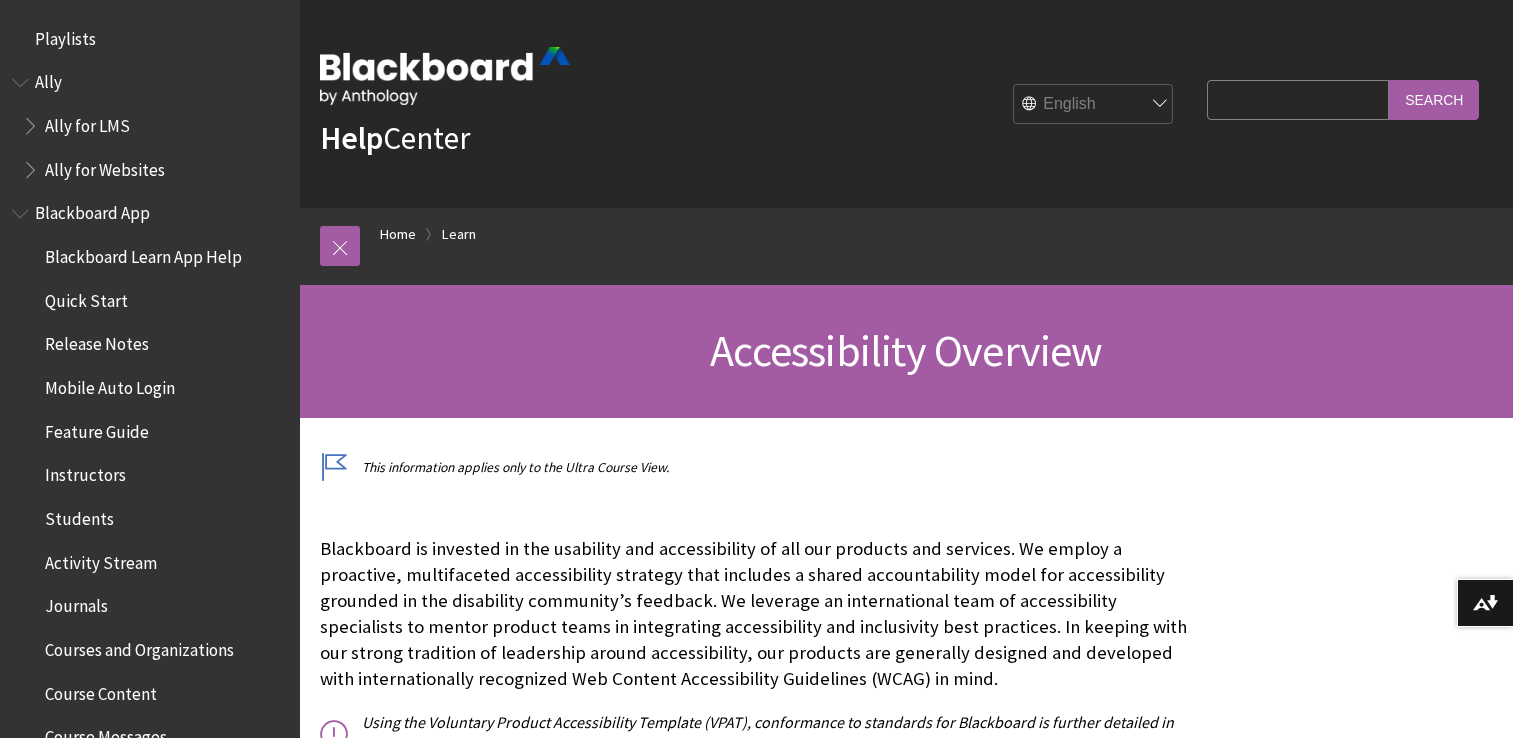 scroll, scrollTop: 266, scrollLeft: 0, axis: vertical 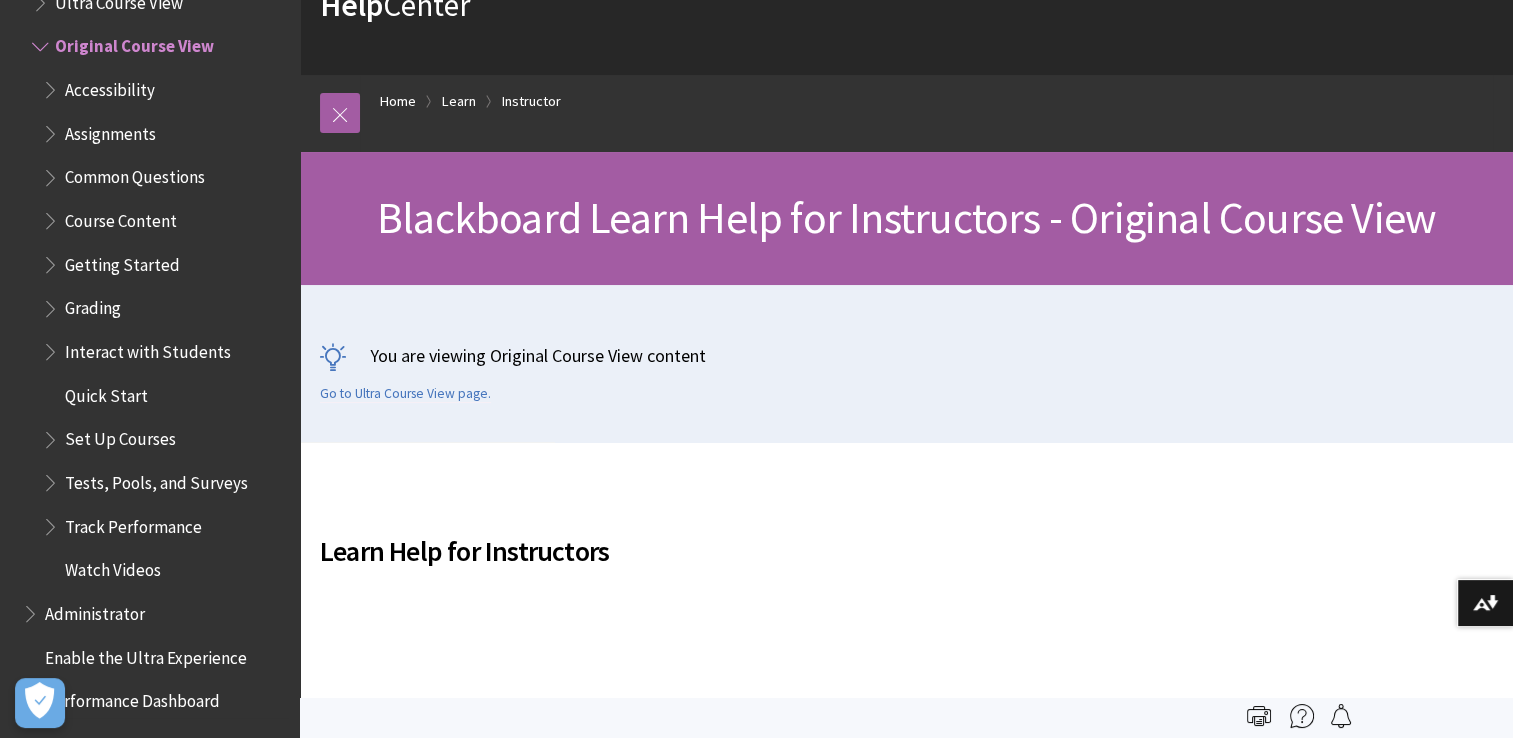 click at bounding box center [52, 173] 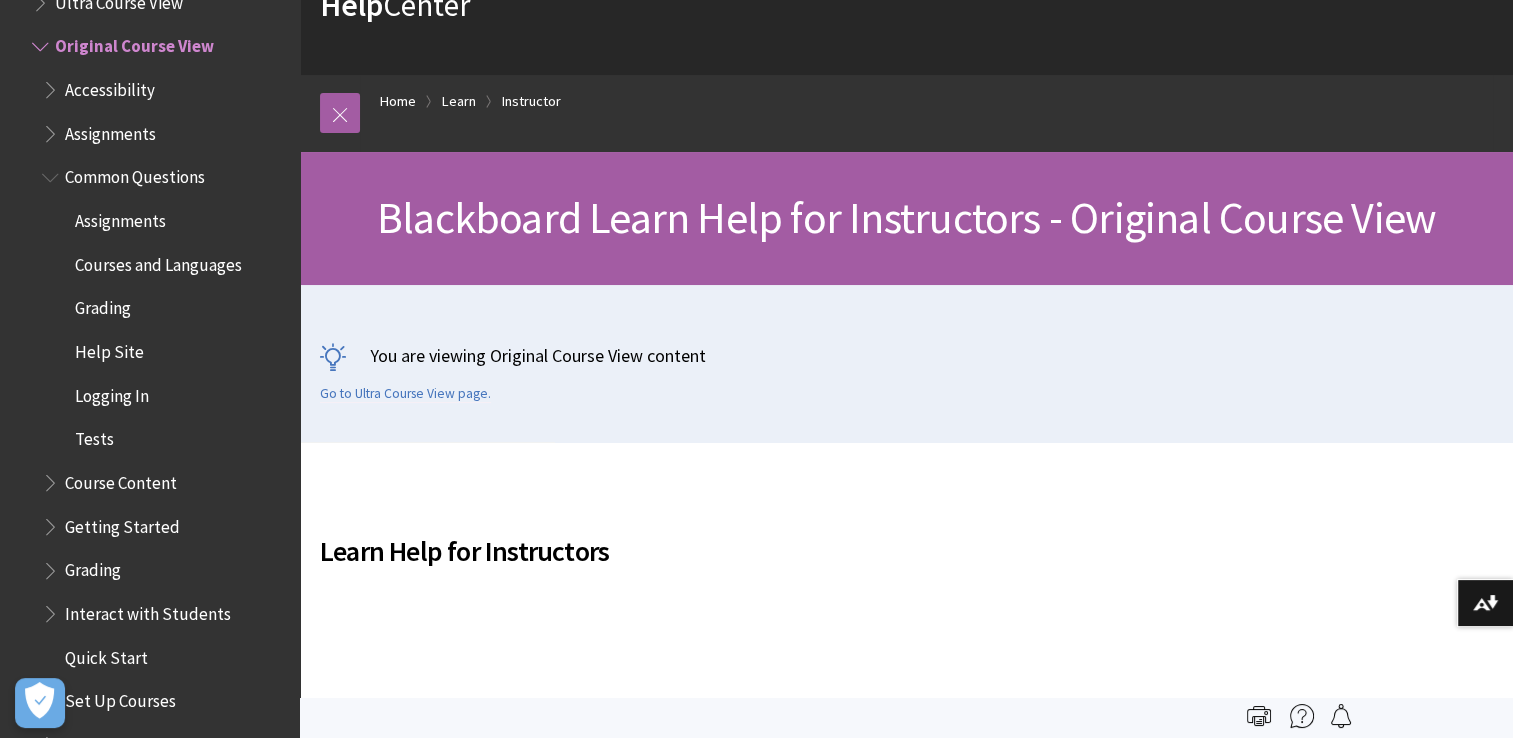 click at bounding box center [52, 173] 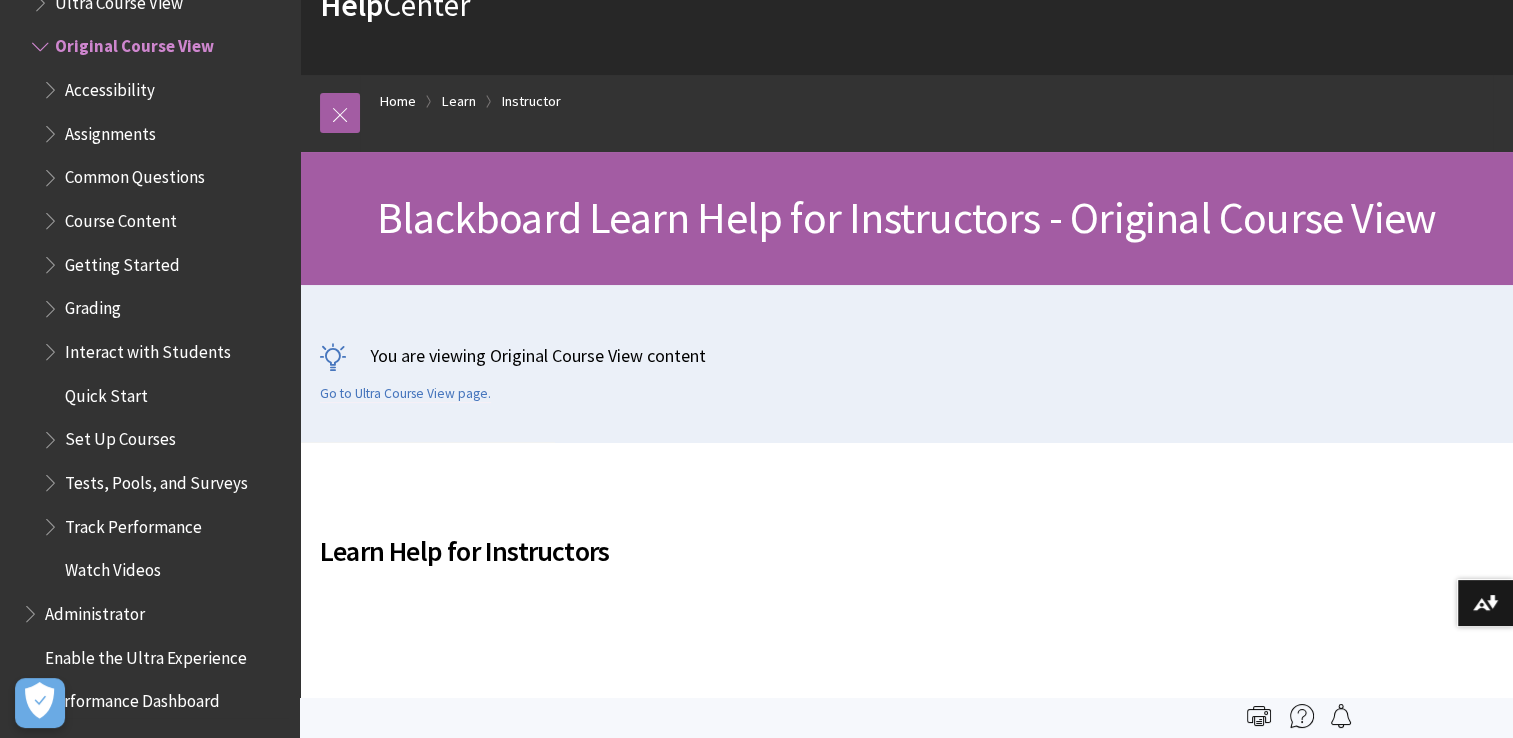 click at bounding box center [42, 42] 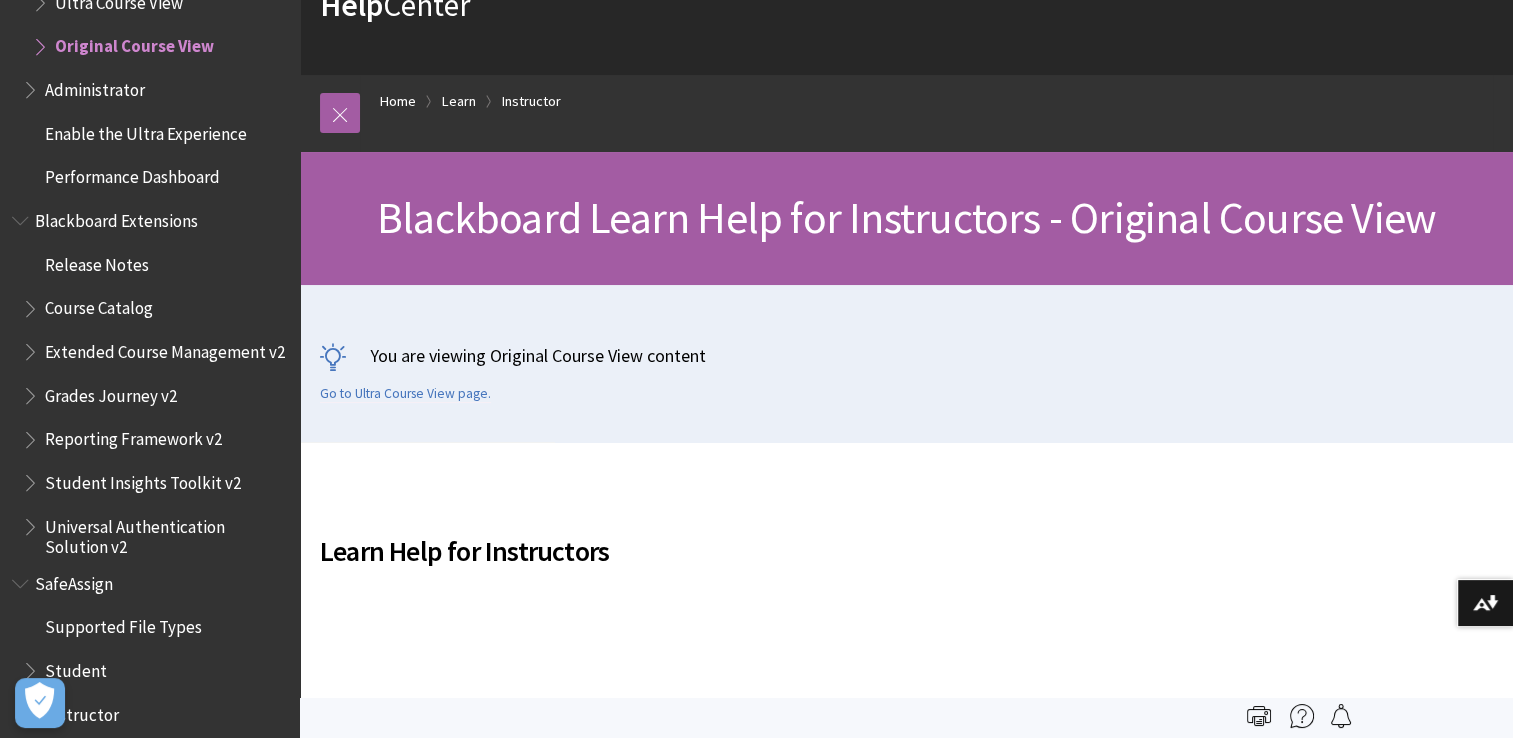 click at bounding box center [42, 42] 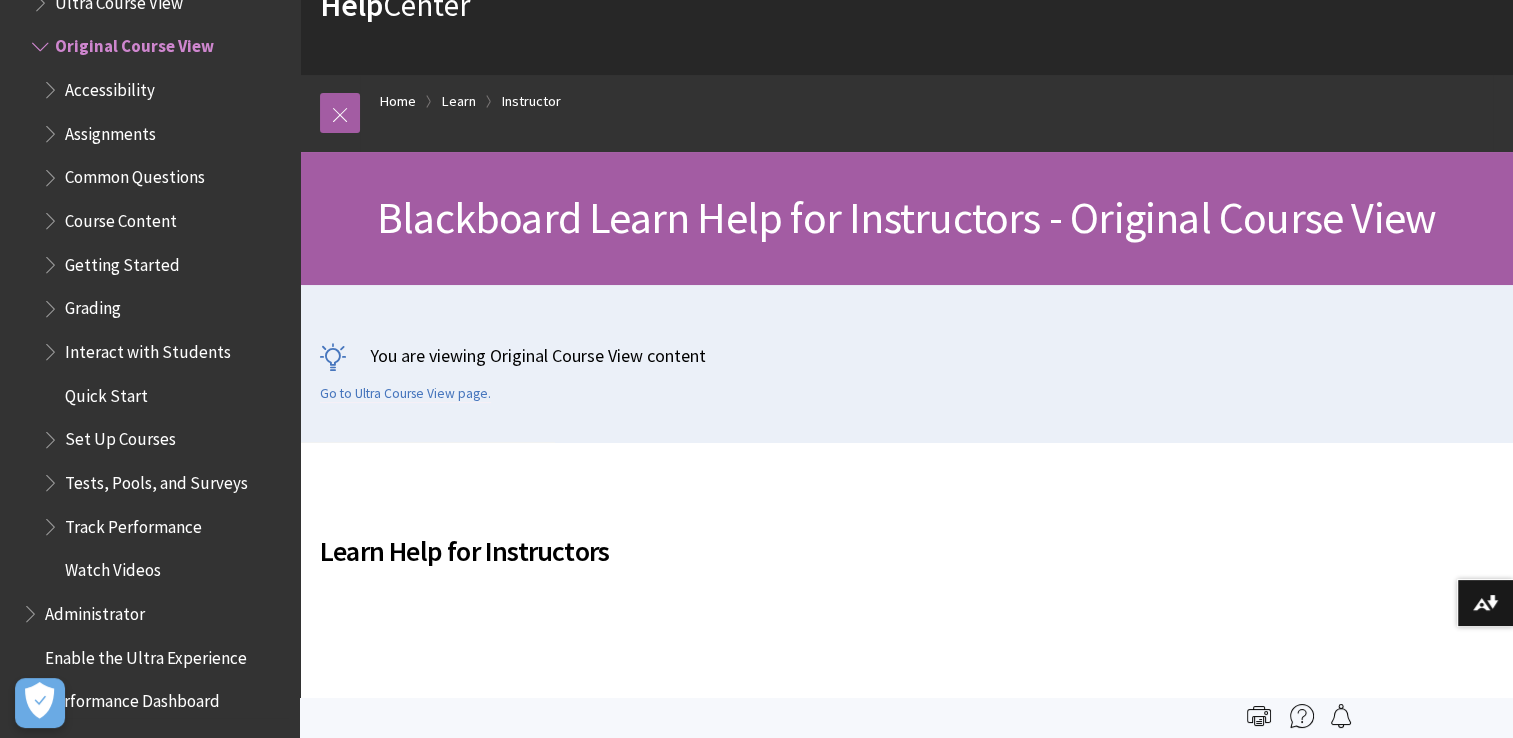 click at bounding box center (52, 85) 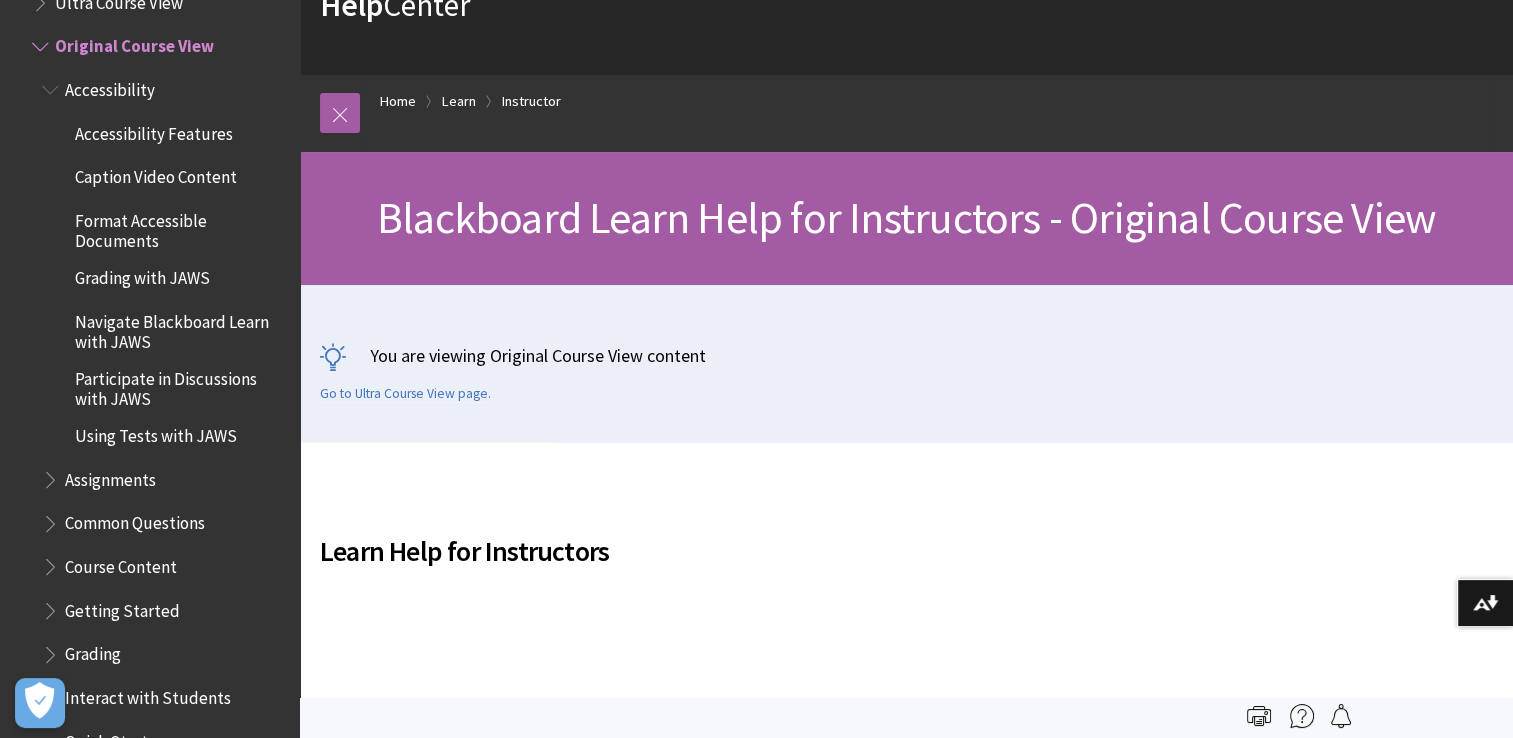 click at bounding box center [52, 85] 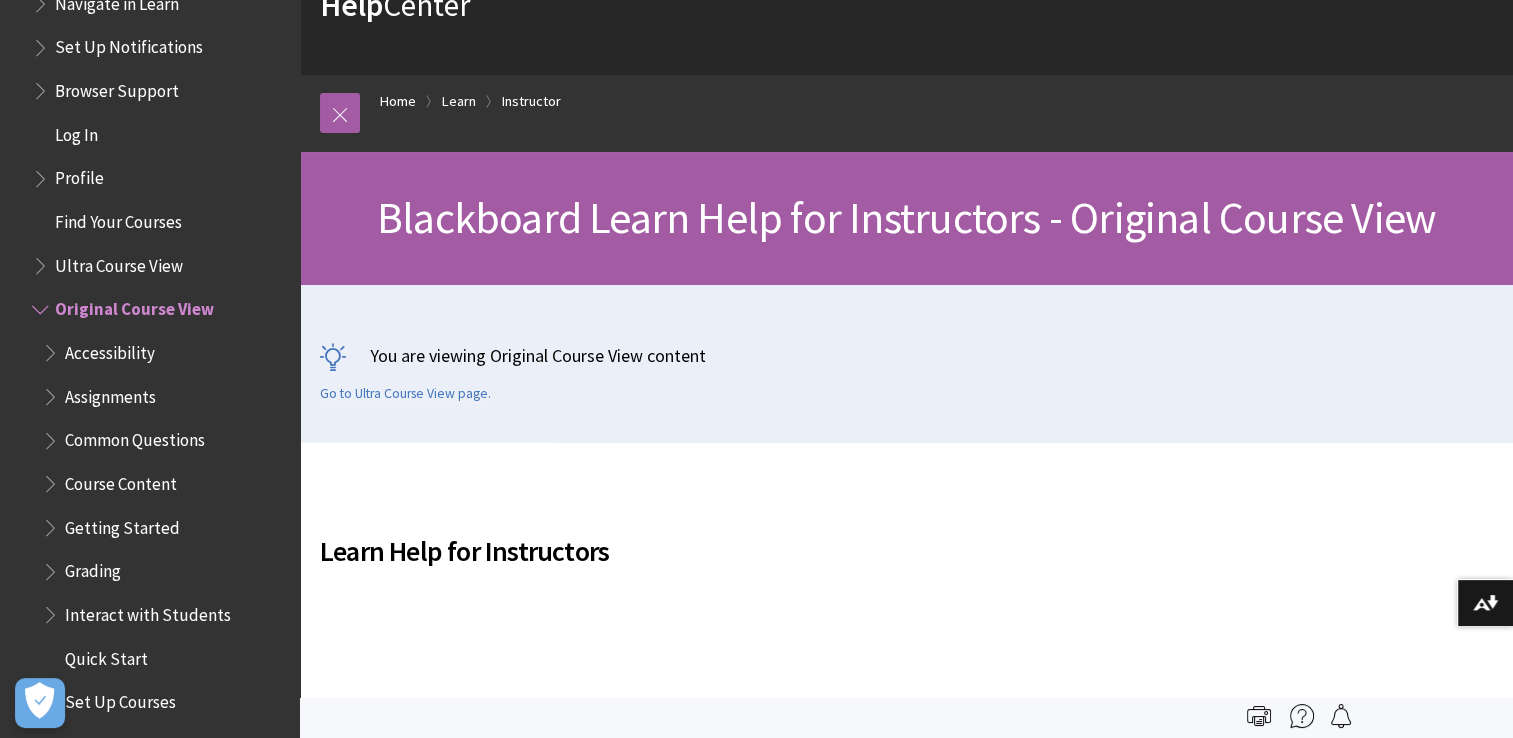 scroll, scrollTop: 2197, scrollLeft: 0, axis: vertical 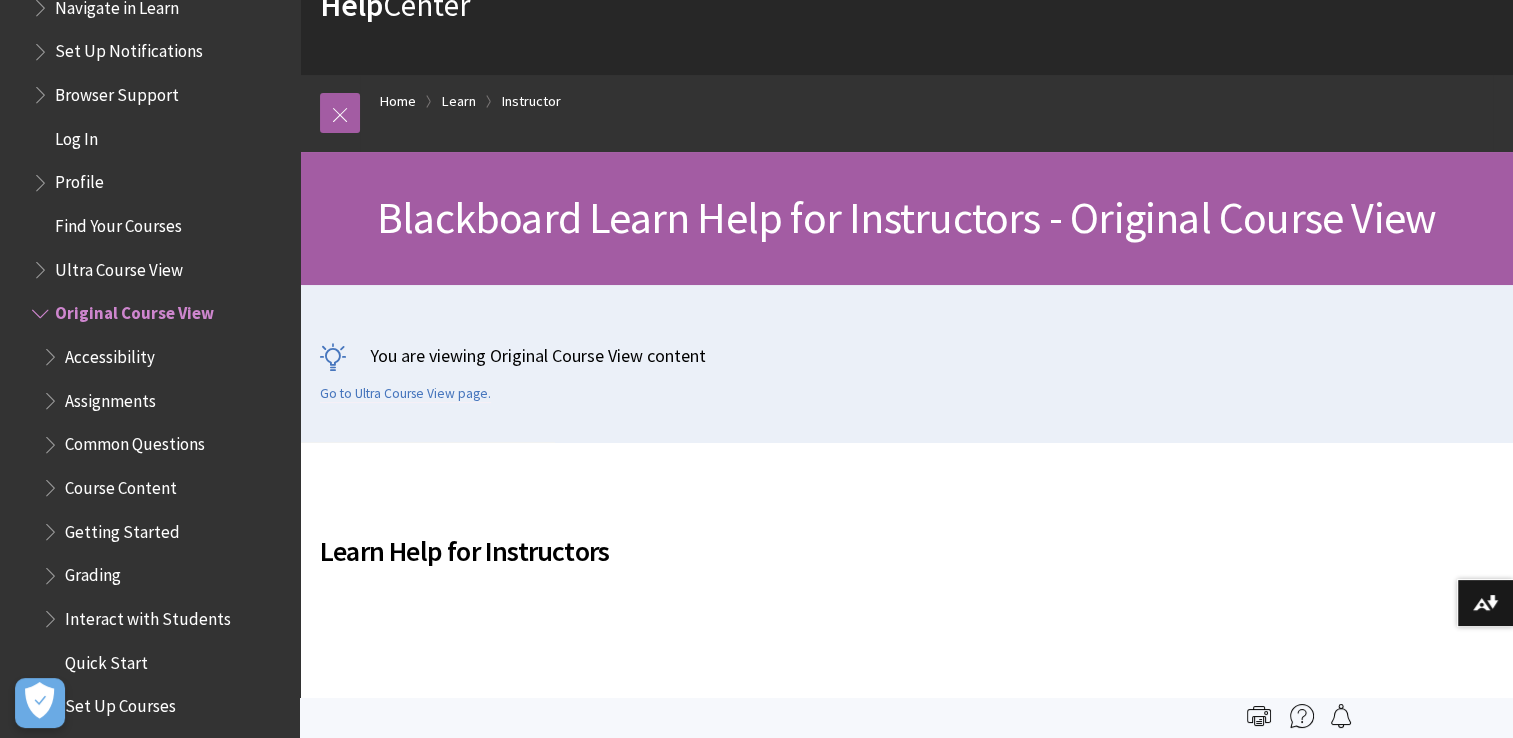 click at bounding box center [42, 265] 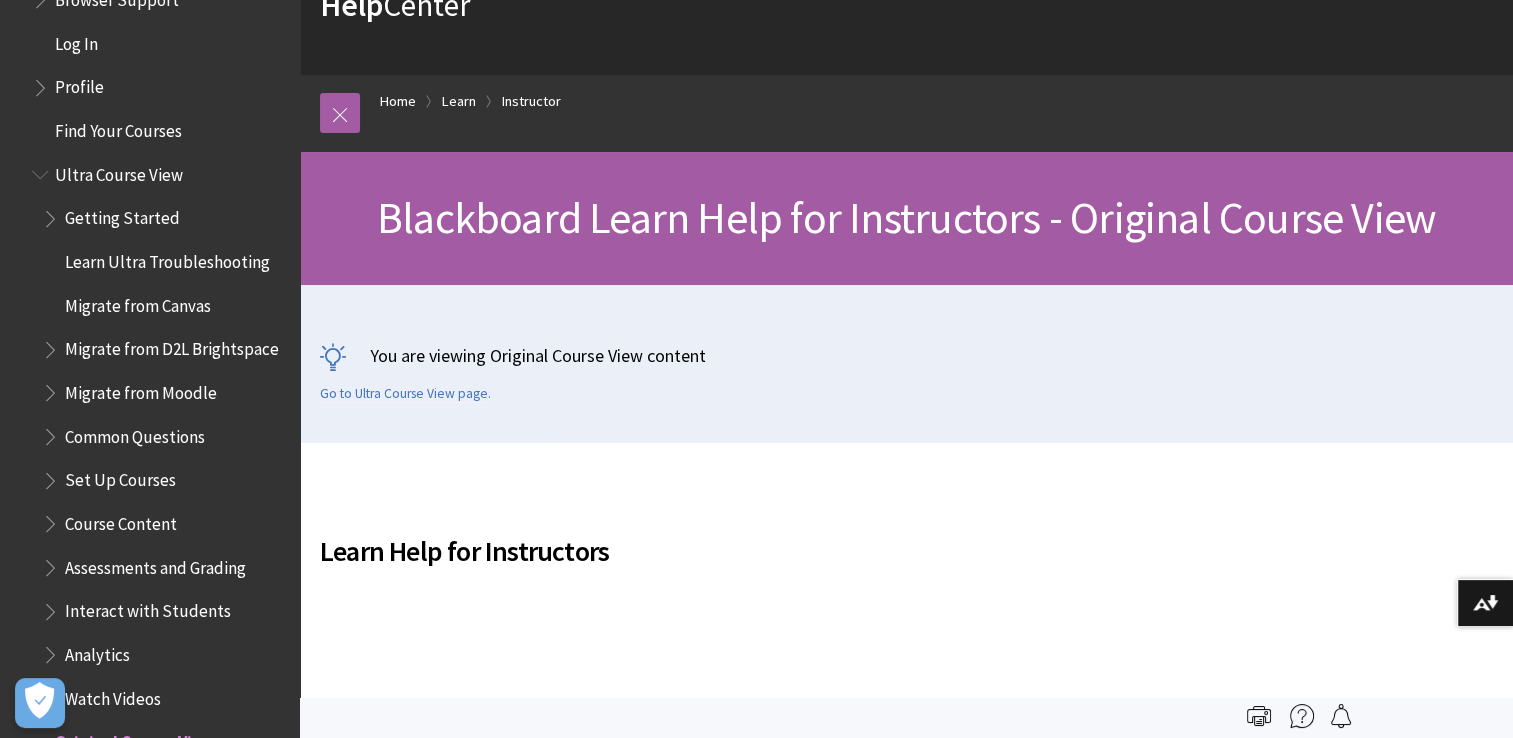 scroll, scrollTop: 2330, scrollLeft: 0, axis: vertical 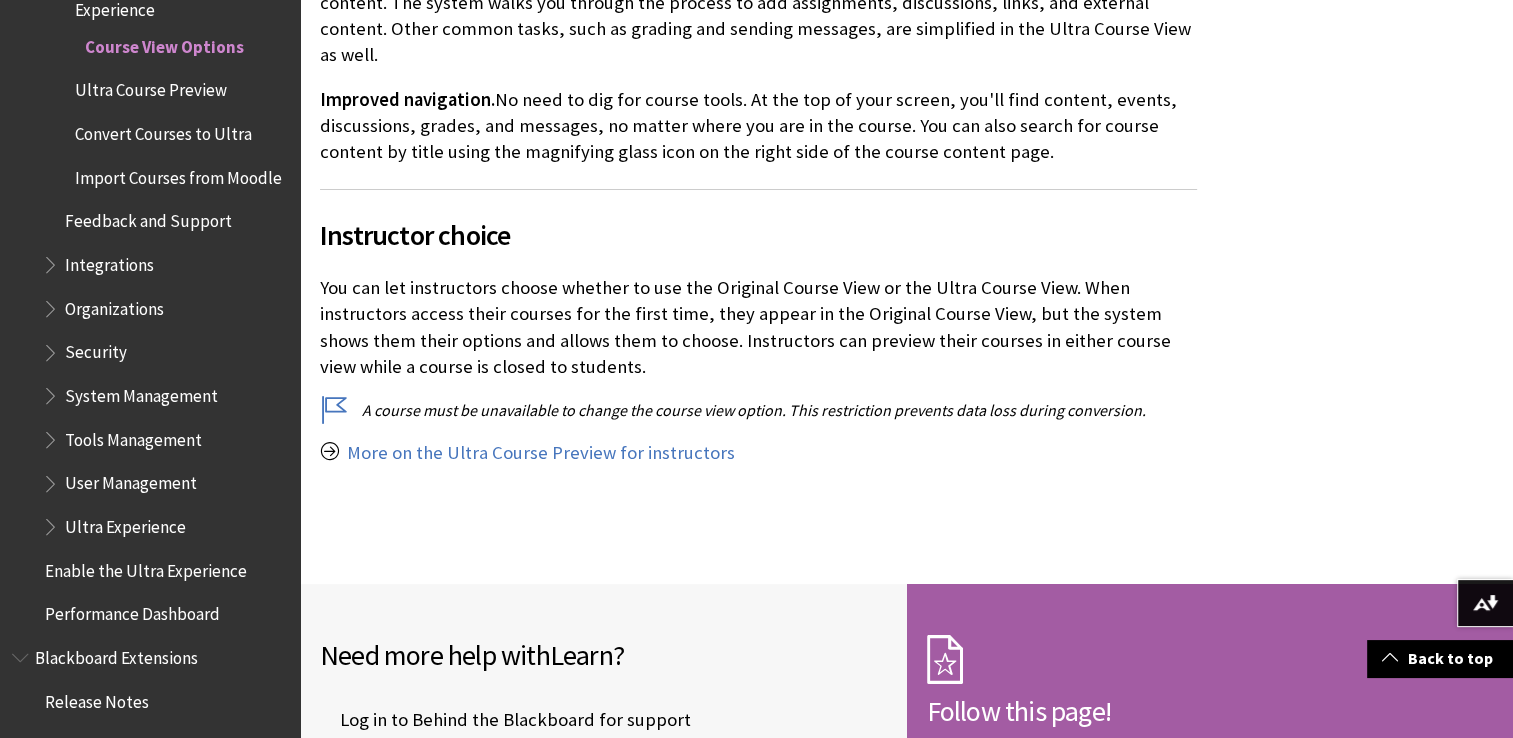 drag, startPoint x: 631, startPoint y: 384, endPoint x: 552, endPoint y: 409, distance: 82.86133 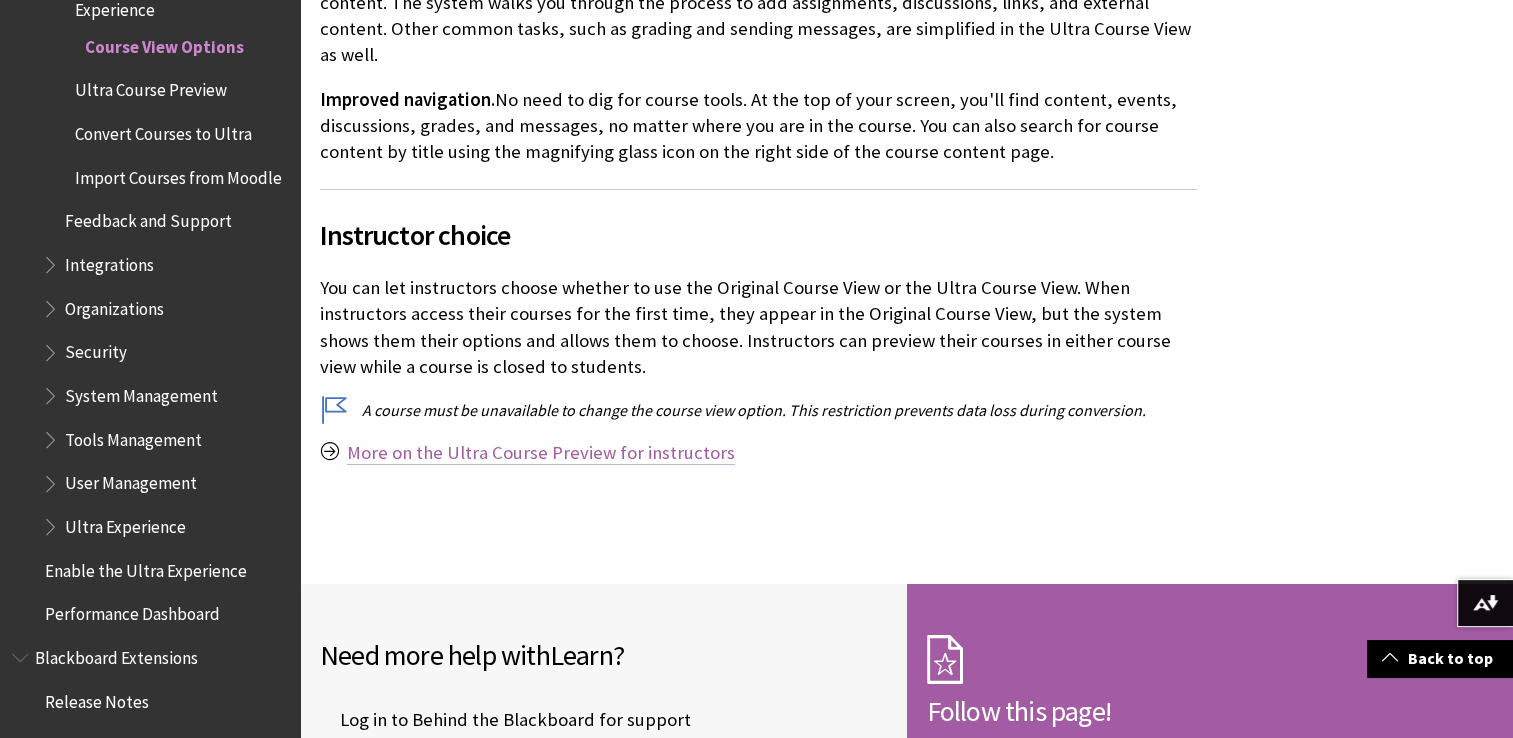 click on "More on the Ultra Course Preview for instructors" at bounding box center (541, 453) 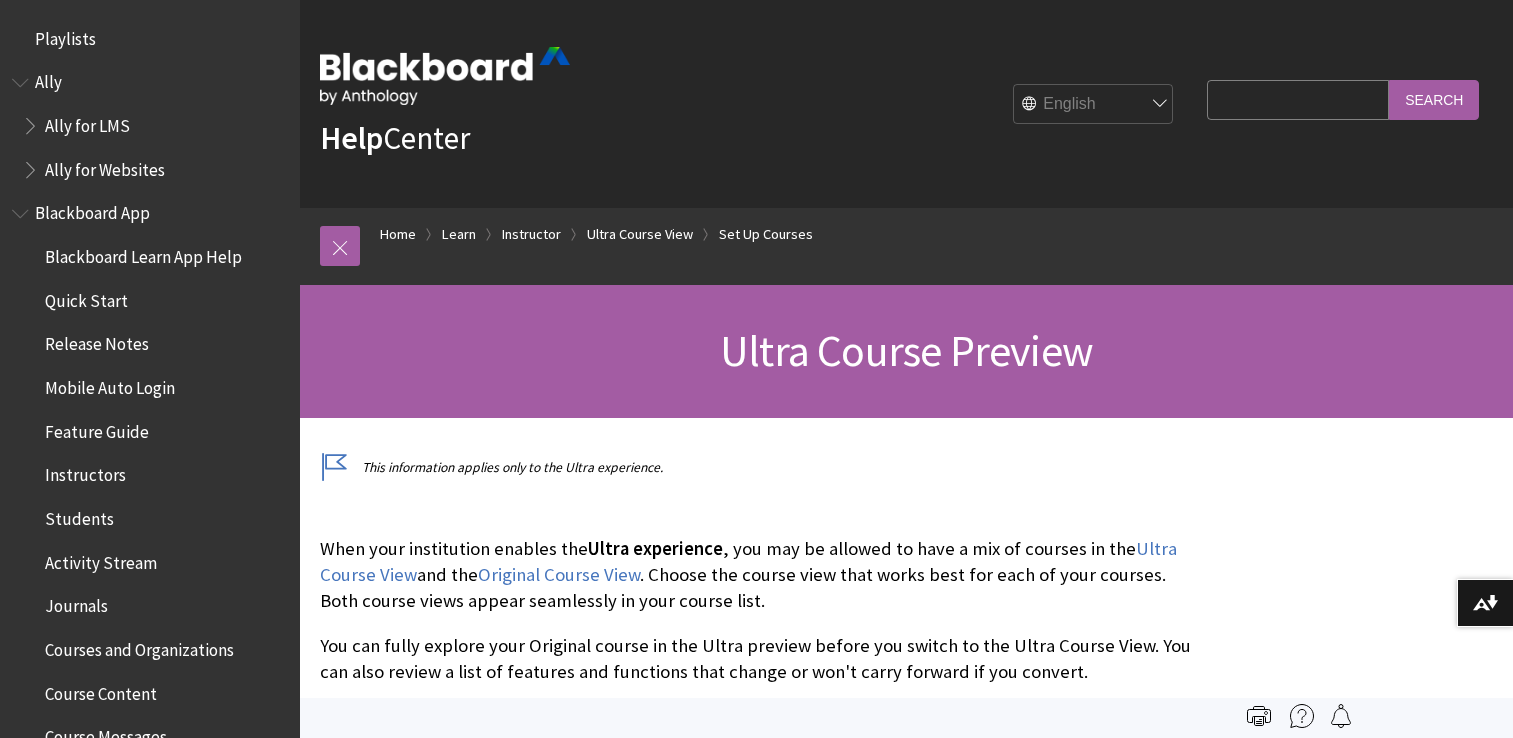 scroll, scrollTop: 266, scrollLeft: 0, axis: vertical 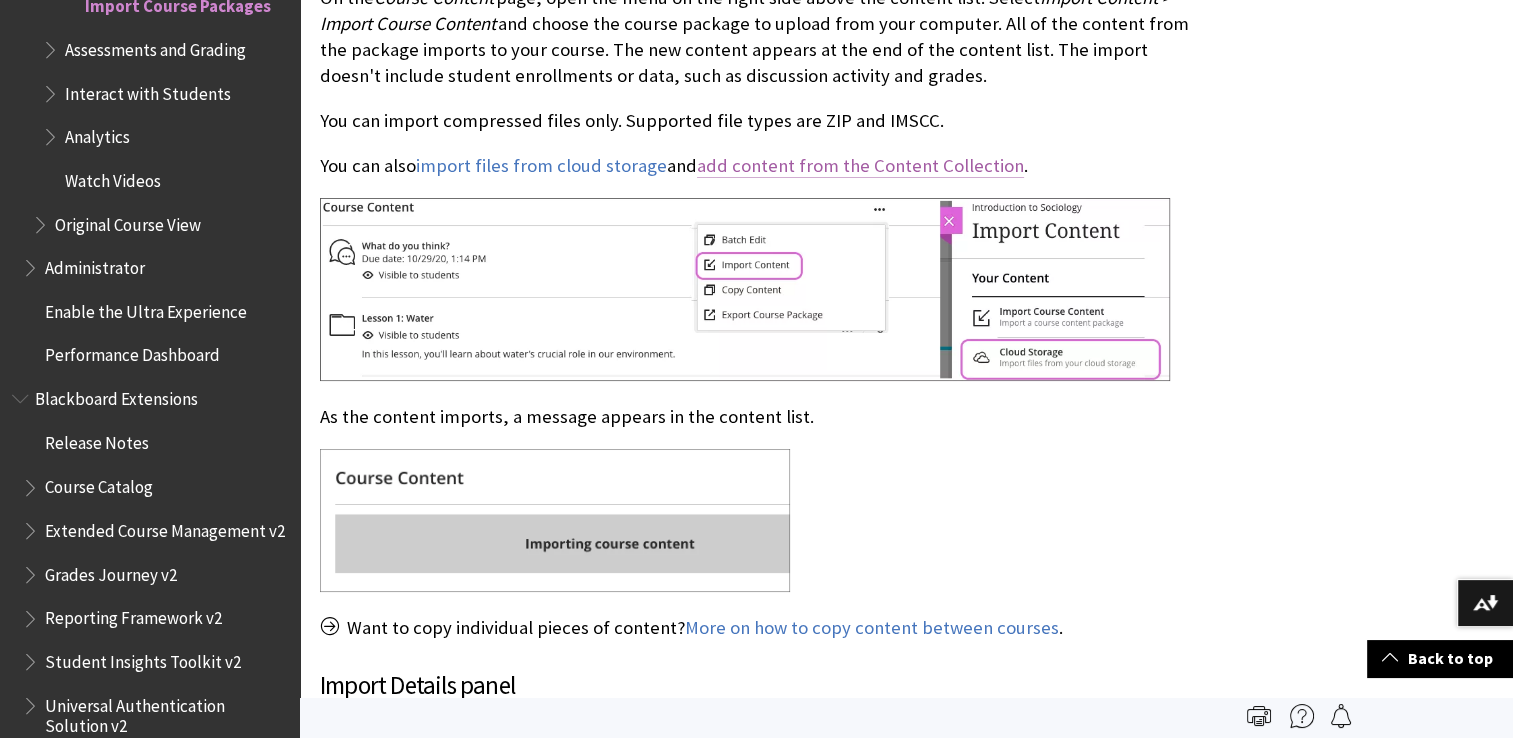click on "add content from the Content Collection" at bounding box center [860, 166] 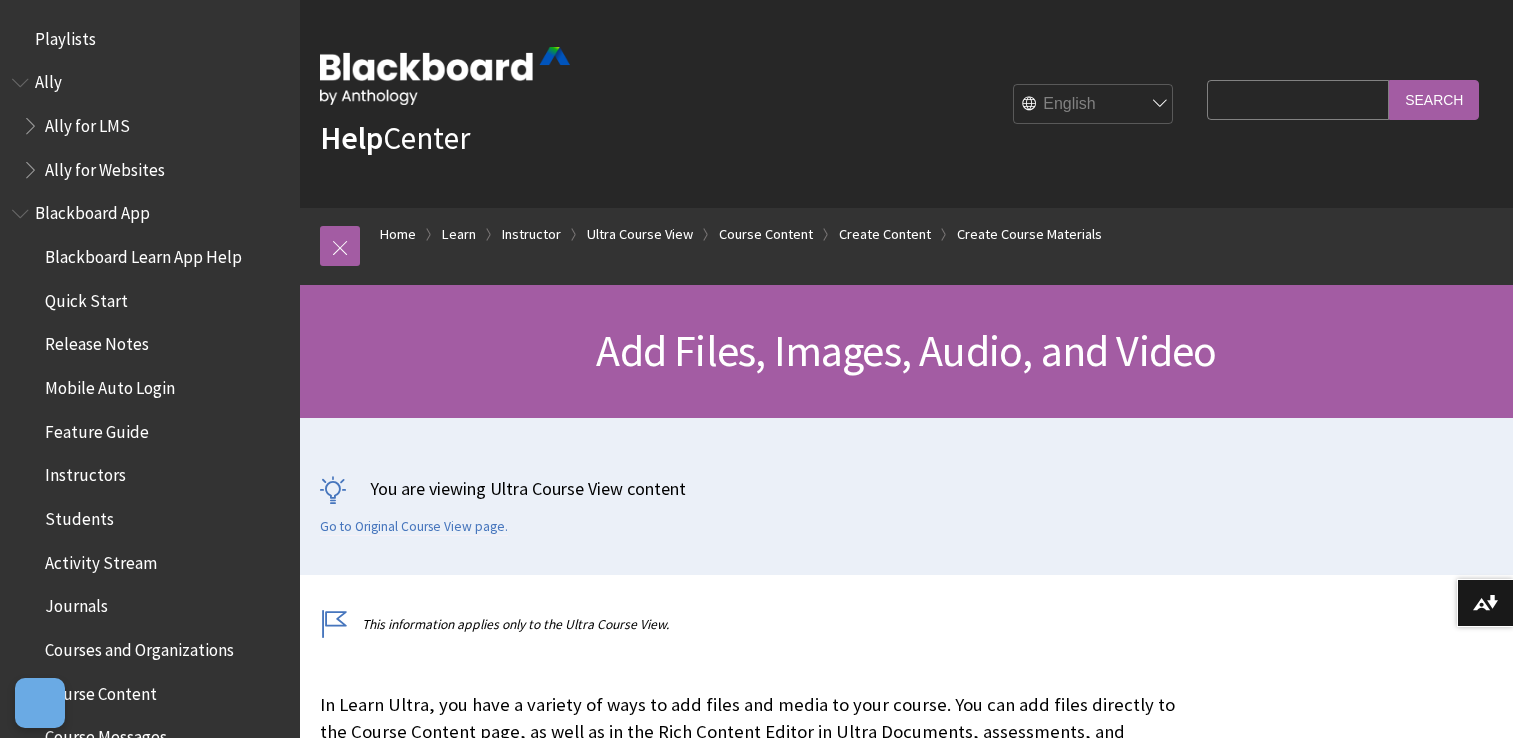 scroll, scrollTop: 533, scrollLeft: 0, axis: vertical 